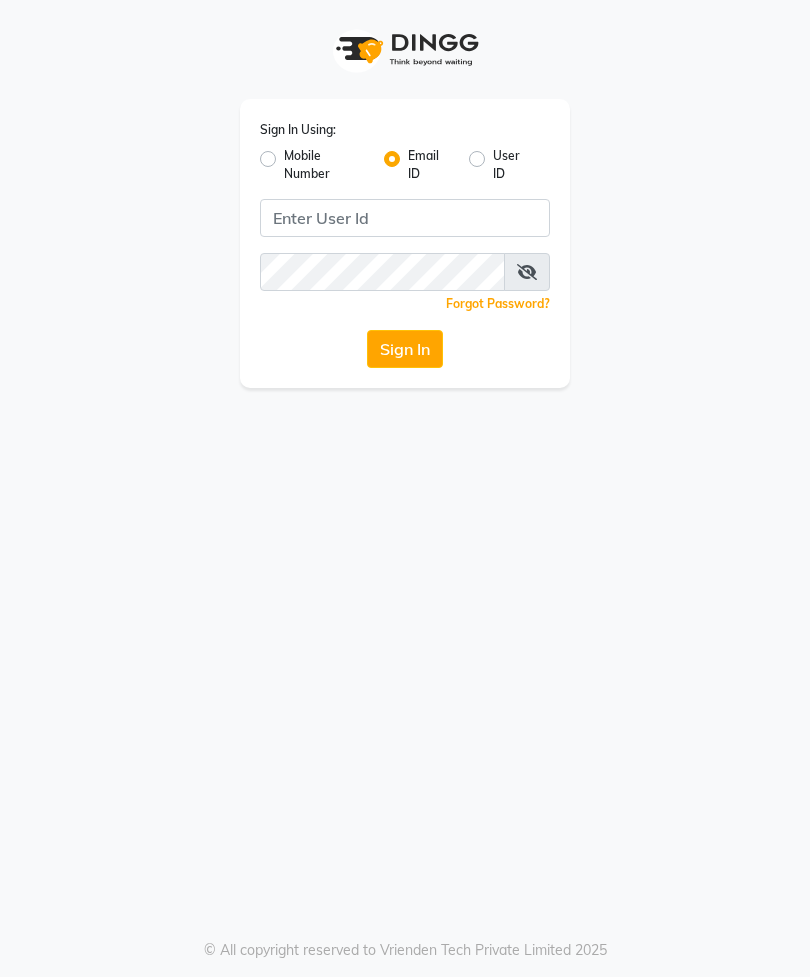 scroll, scrollTop: 0, scrollLeft: 0, axis: both 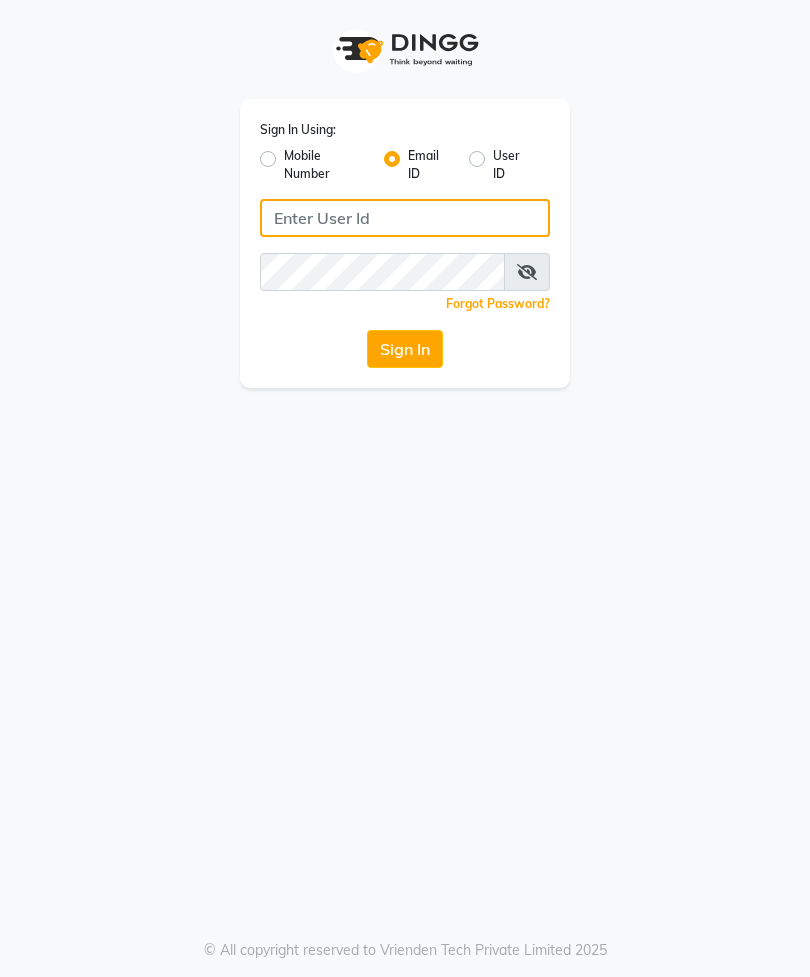 click 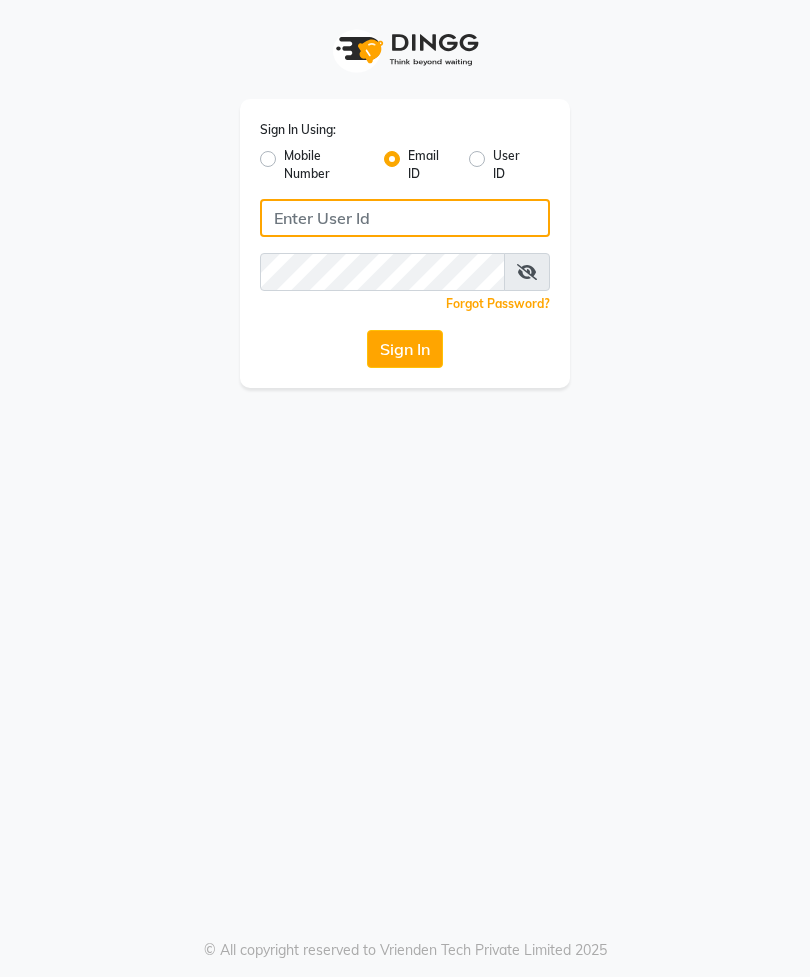type on "[EMAIL]" 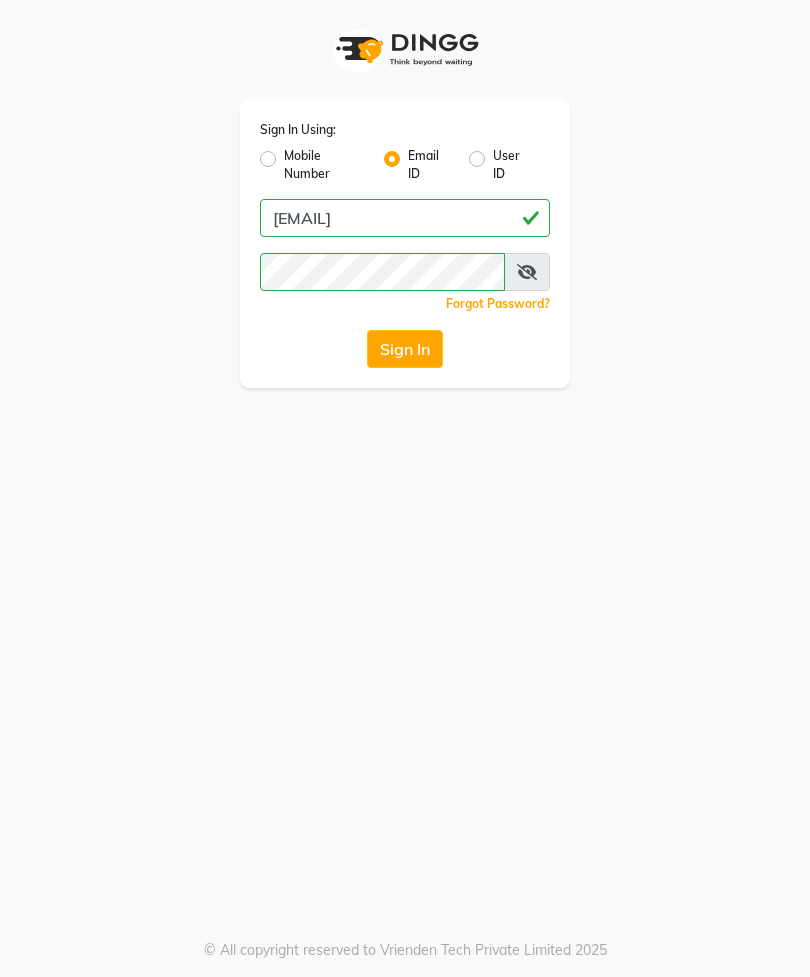 click on "Sign In" 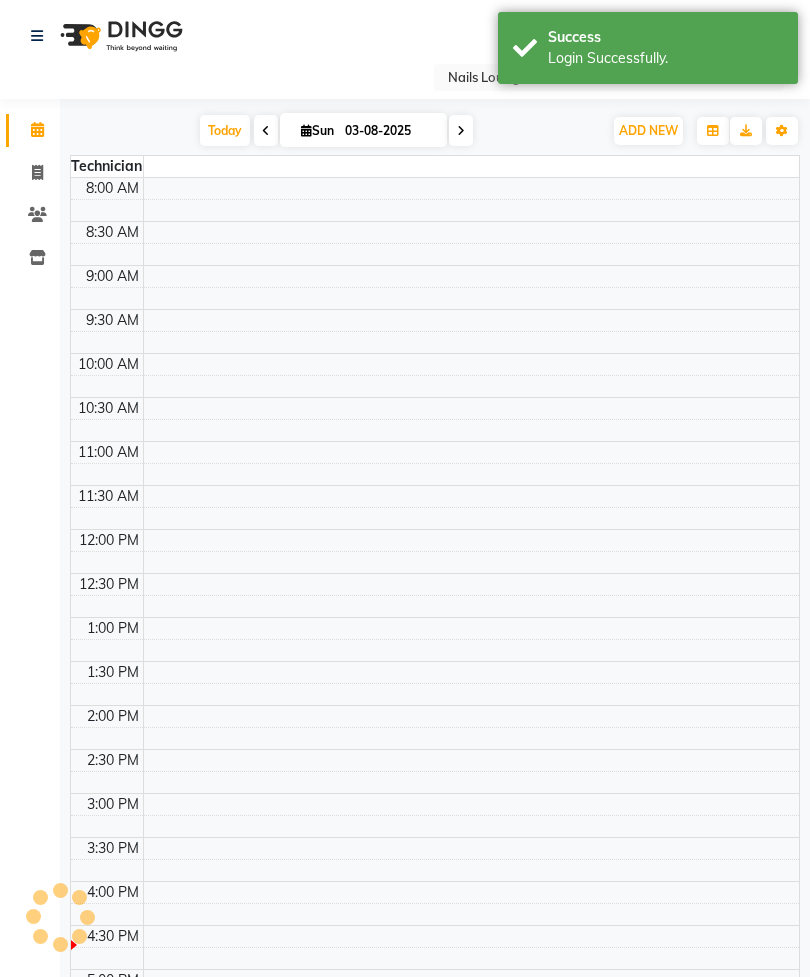 scroll, scrollTop: 0, scrollLeft: 0, axis: both 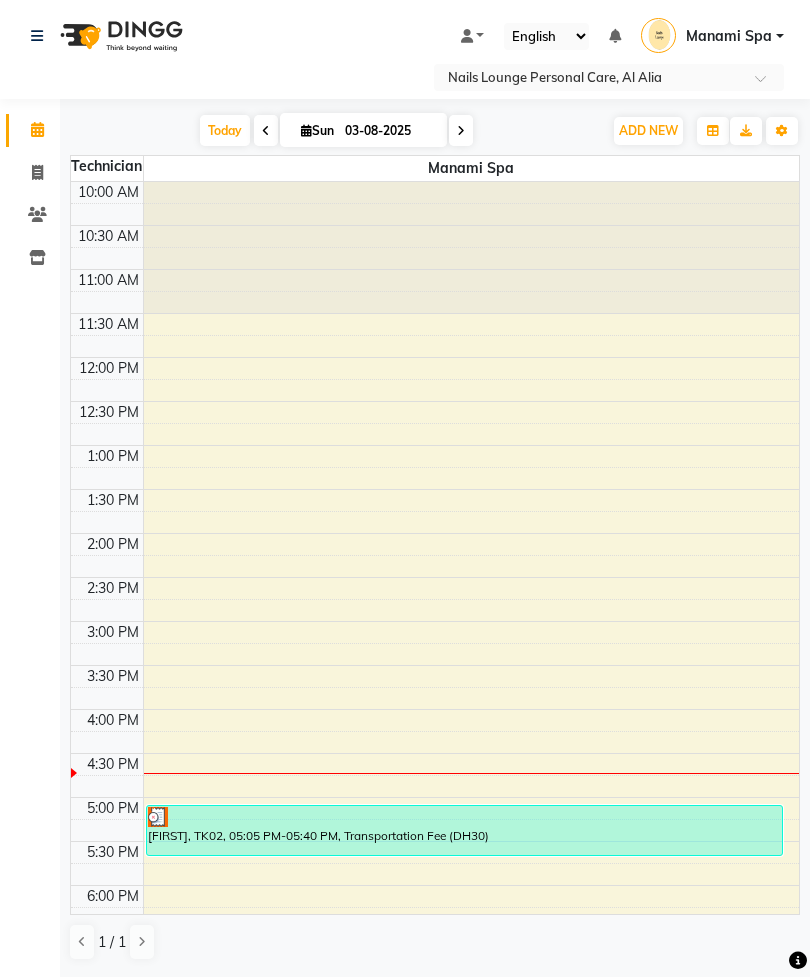 click on "Invoice" 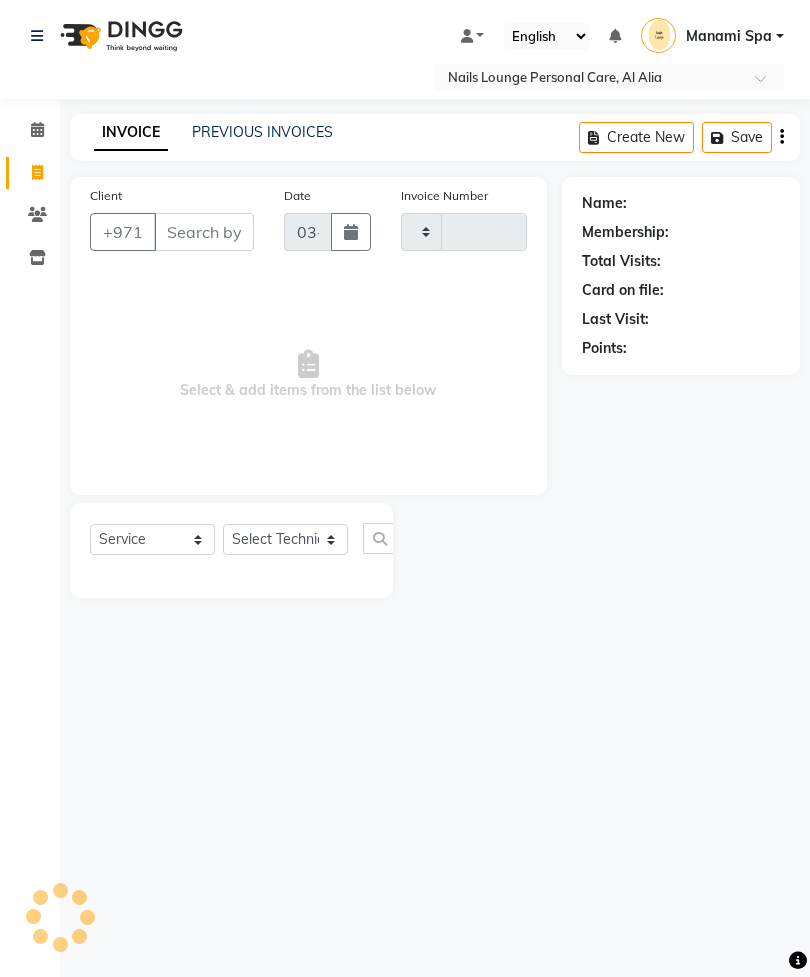 type on "1863" 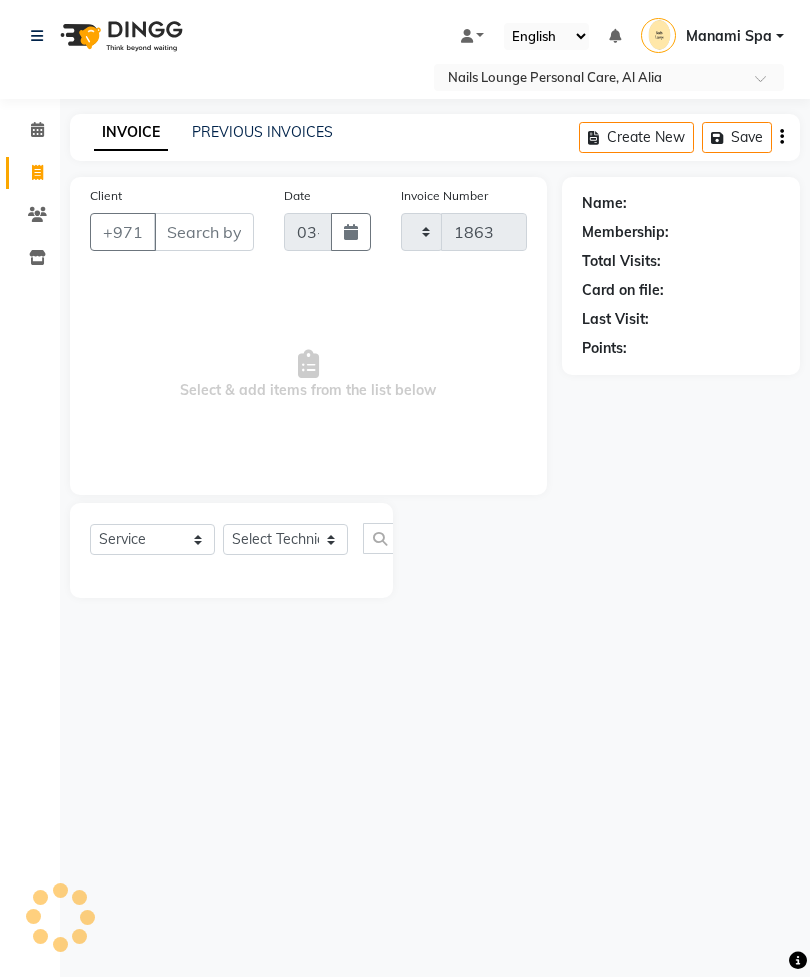 select on "6884" 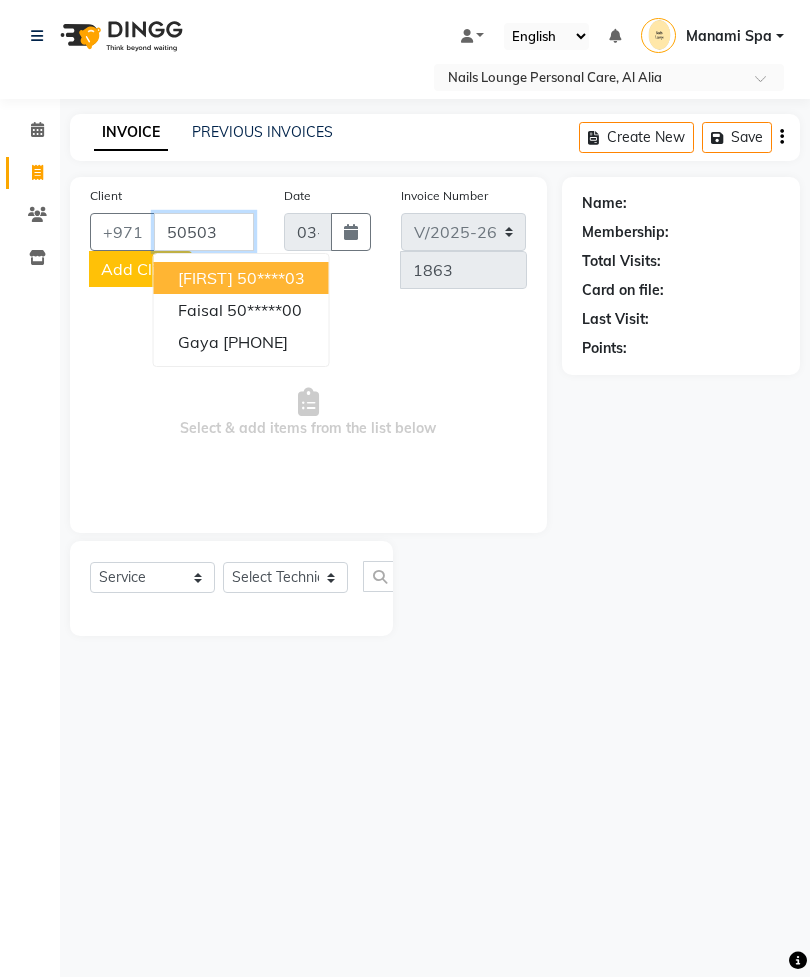 click on "[PHONE]" at bounding box center (255, 342) 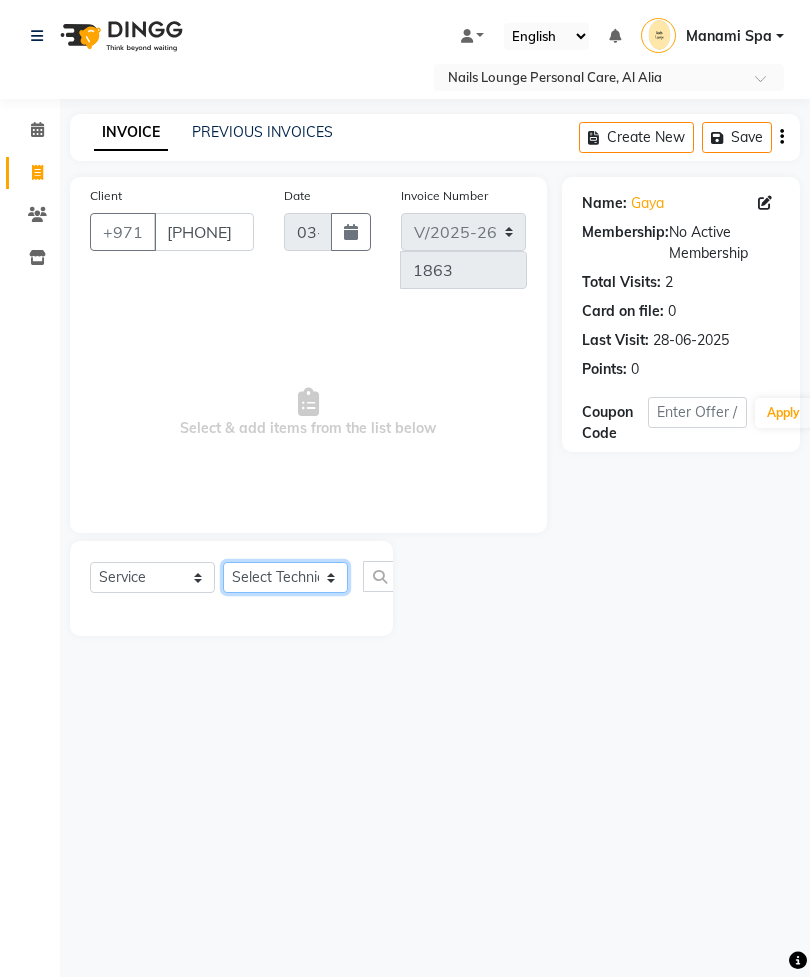 click on "Select Technician [FIRST] [FIRST] [FIRST] [FIRST] [FIRST] [FIRST]    Manami Spa   Manami Spa 2   [FIRST]   [FIRST]   Nail Lounge Personal Care   [FIRST]    [FIRST]   [FIRST]   [FIRST]   [FIRST]   [FIRST]   [FIRST]   [FIRST]" 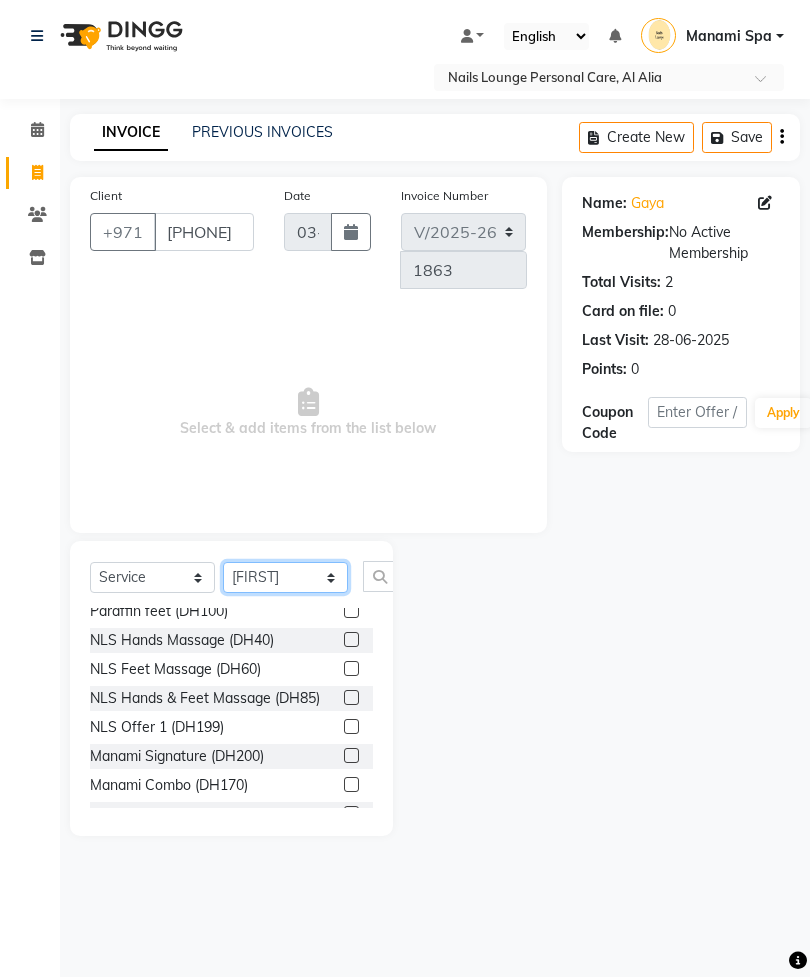scroll, scrollTop: 387, scrollLeft: 0, axis: vertical 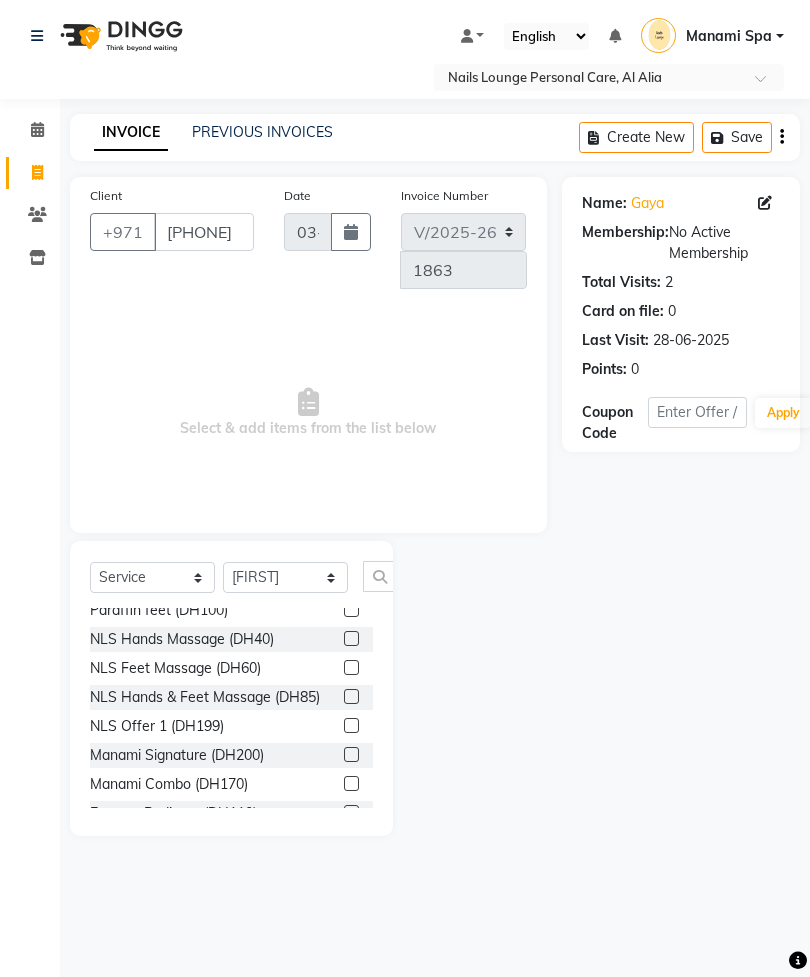 click 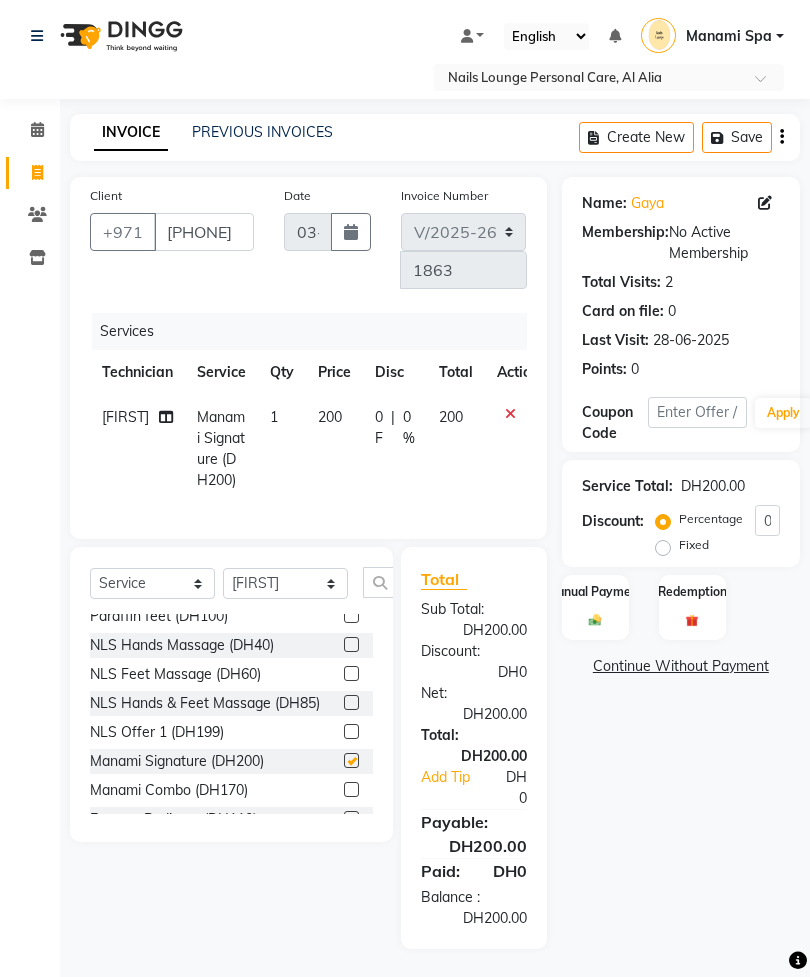checkbox on "false" 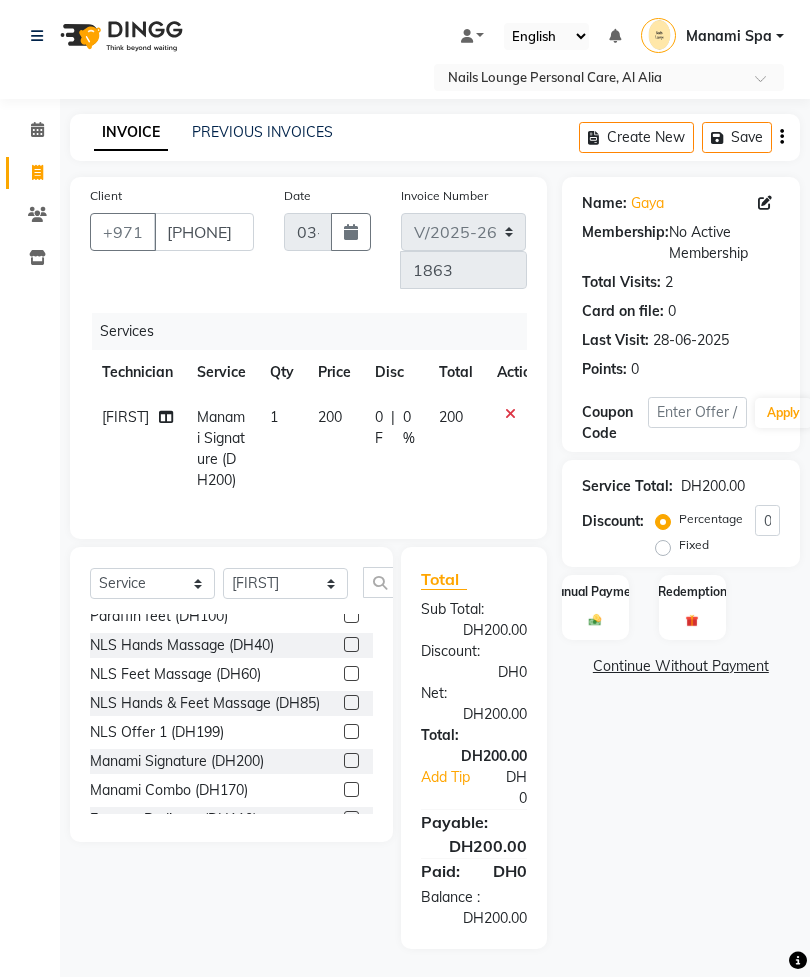 click on "Manami Signature (DH200)" 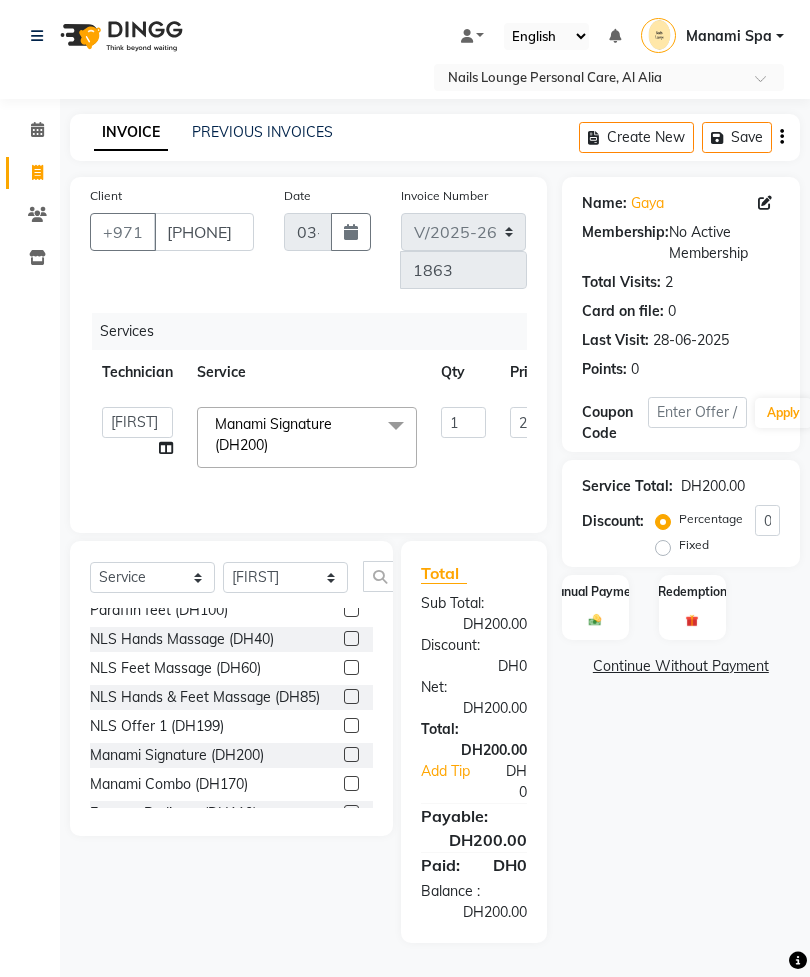 click 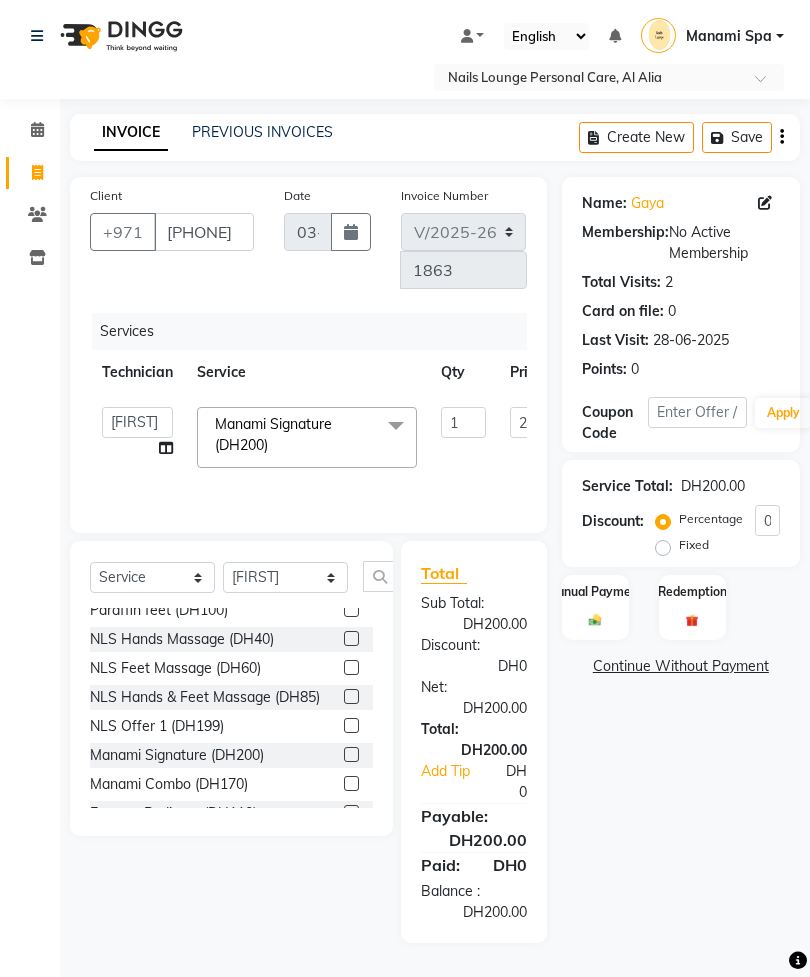 select on "53952" 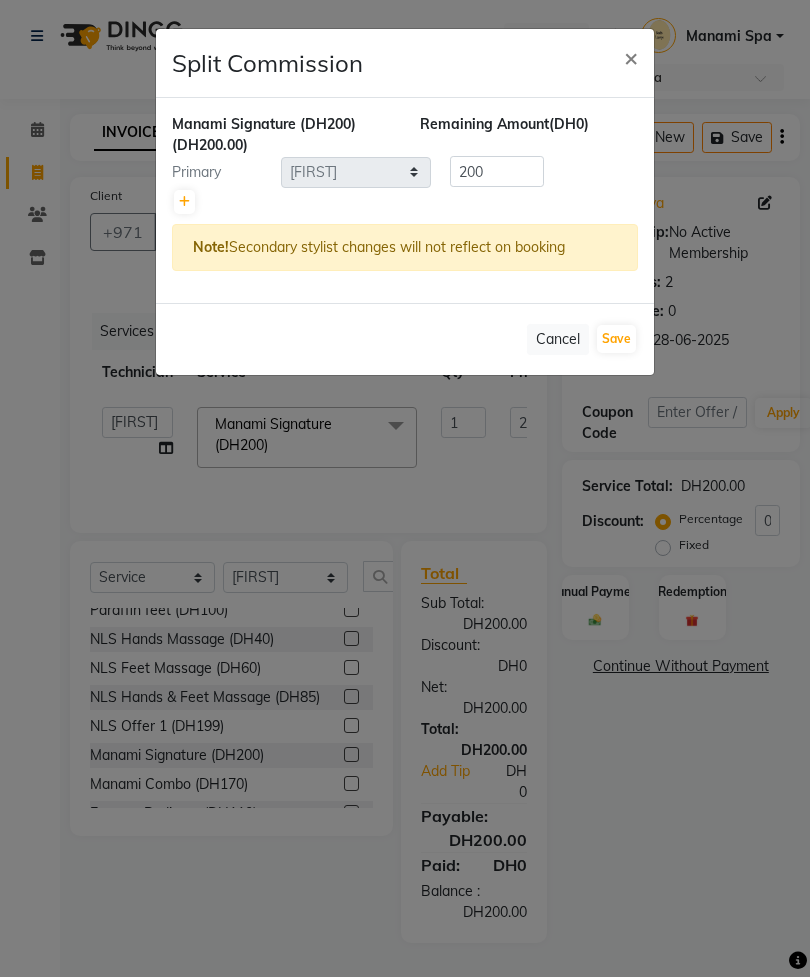 click 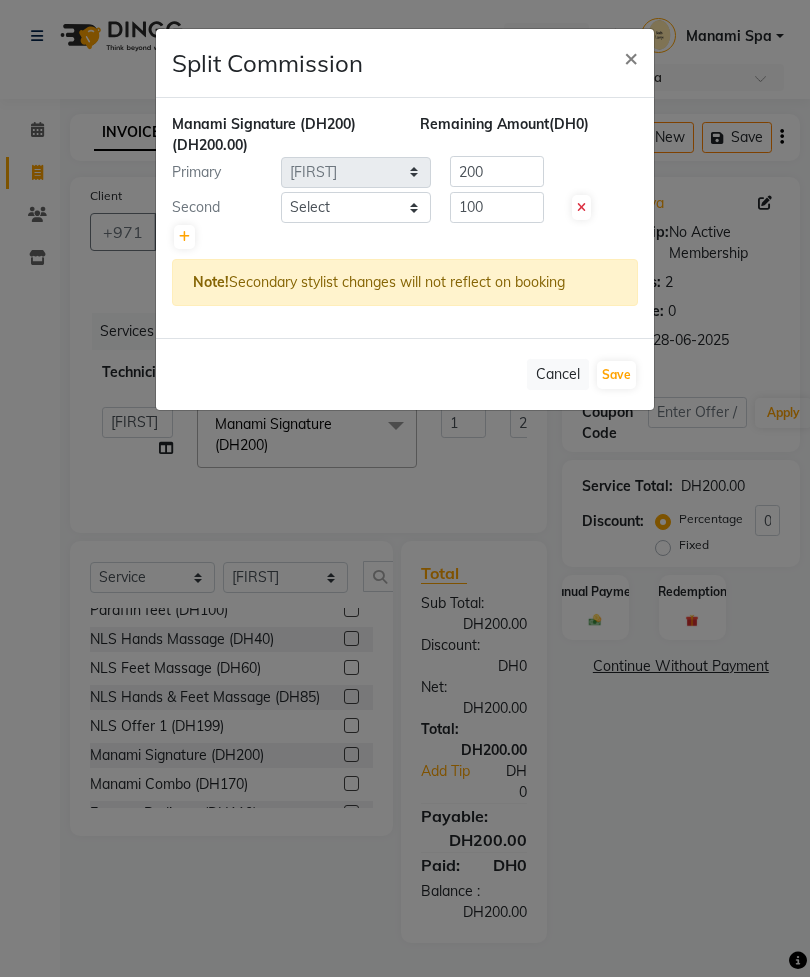 type on "100" 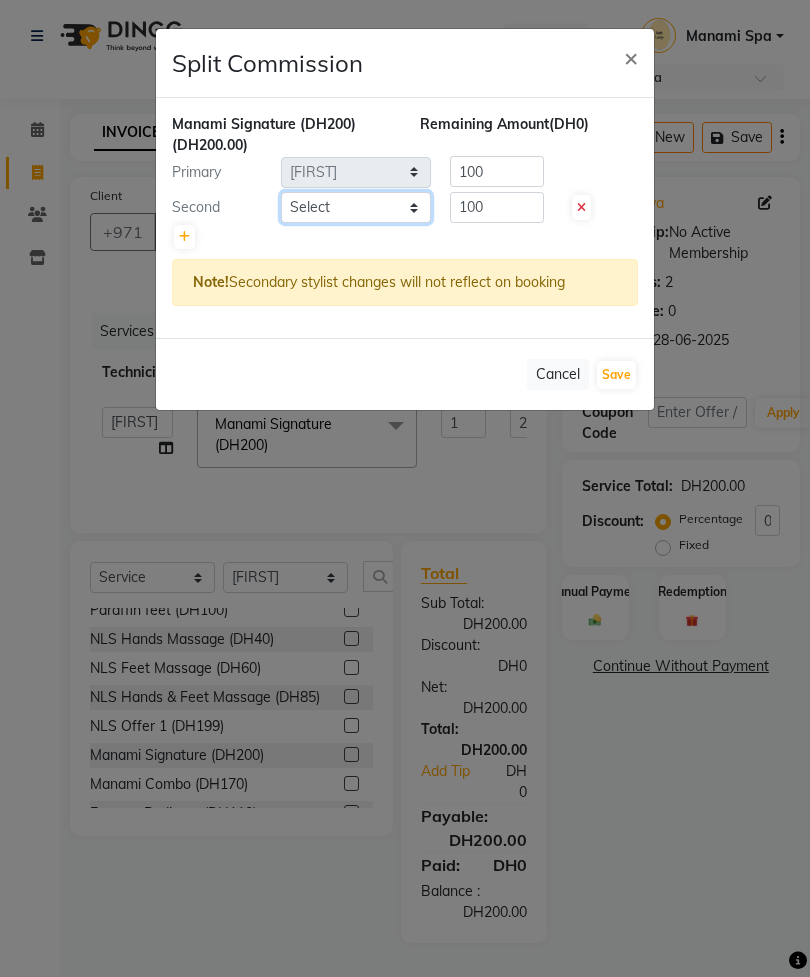 click on "Select  [FIRST]   [FIRST]   [FIRST]   [FIRST]   [FIRST]   [FIRST]    Manami Spa   Manami Spa 2   [FIRST]   [FIRST]   Nail Lounge Personal Care   [FIRST]    [FIRST]   [FIRST]   [FIRST]   [FIRST]   [FIRST]   [FIRST]   [FIRST]" 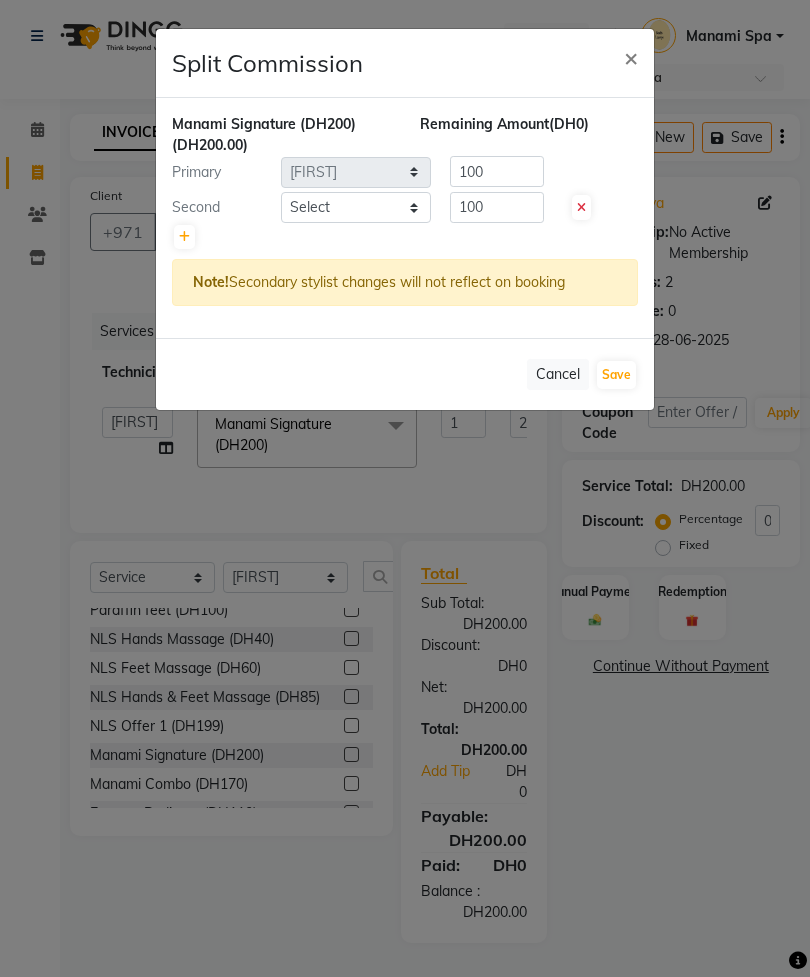 click on "Save" 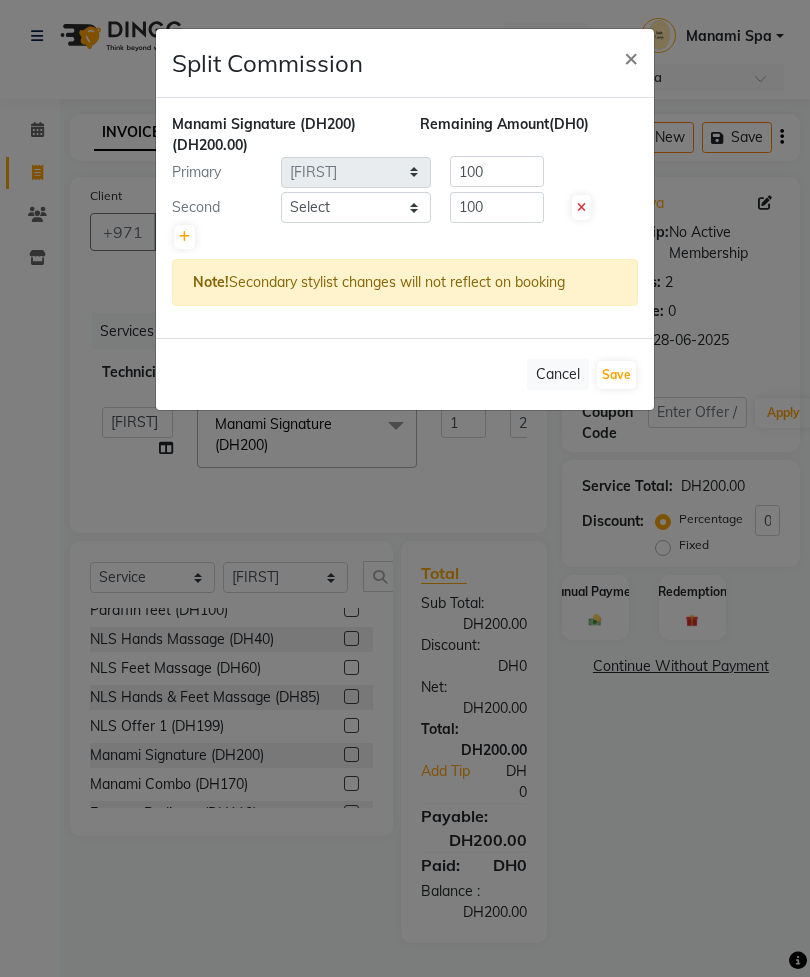 select on "Select" 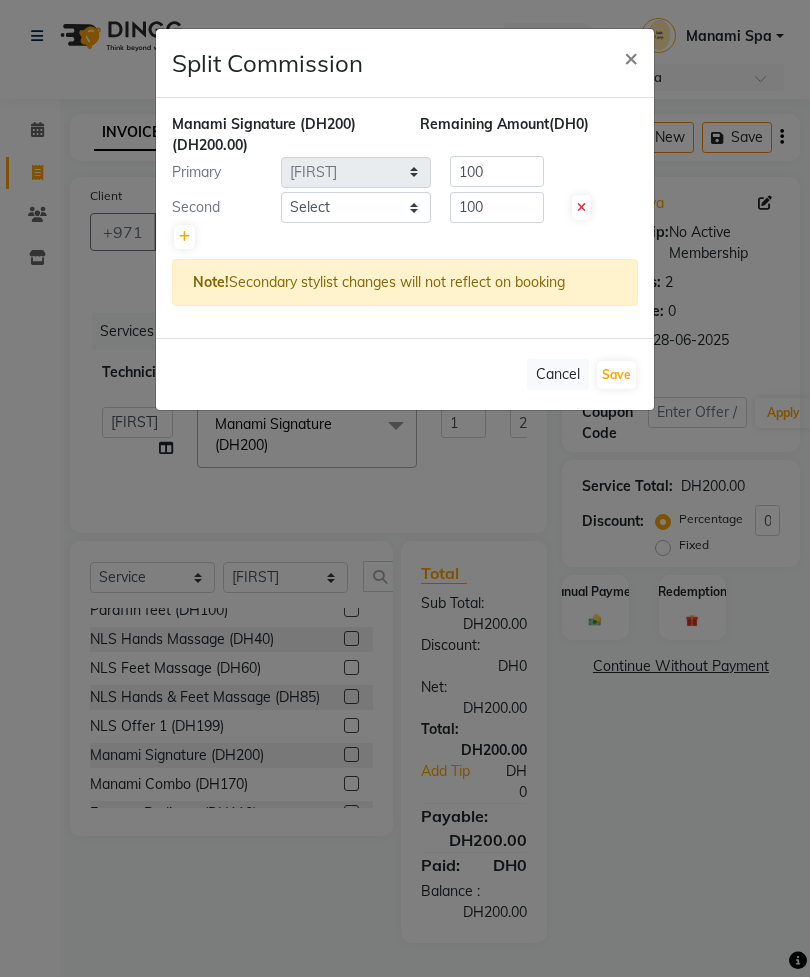 type 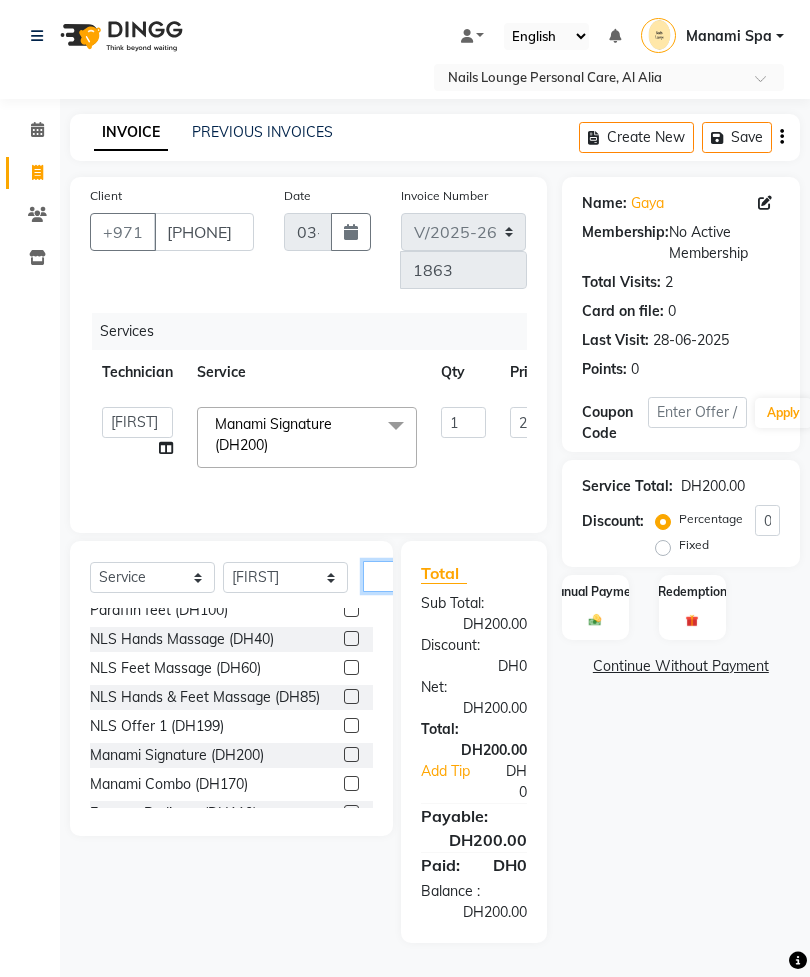 click 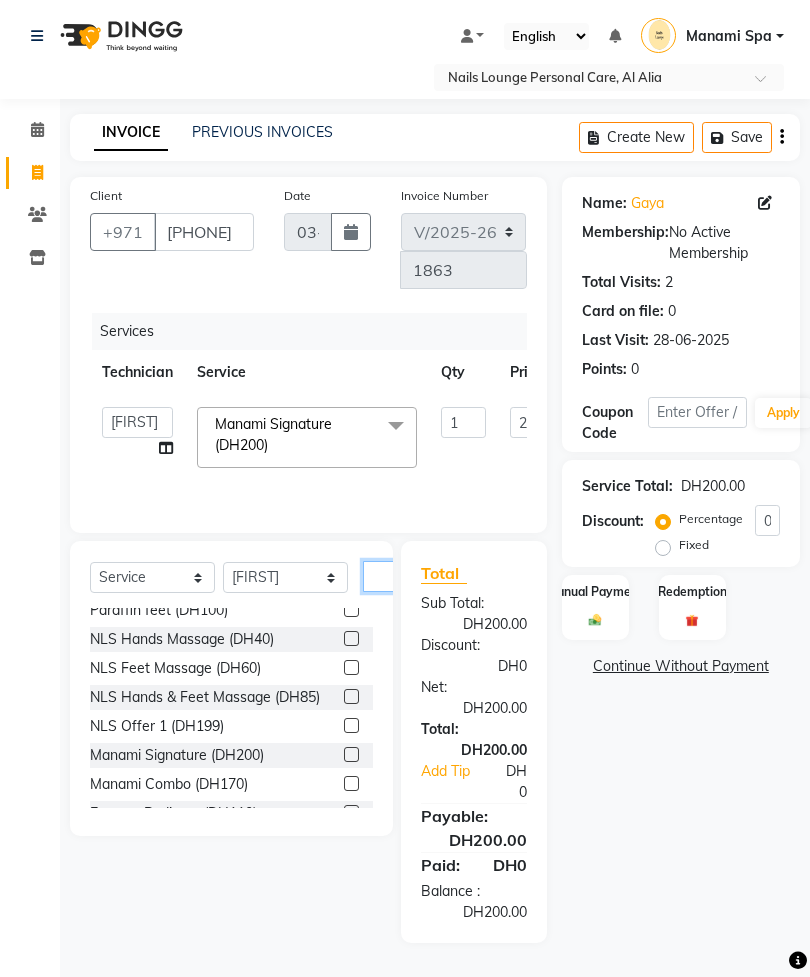scroll, scrollTop: 0, scrollLeft: 38, axis: horizontal 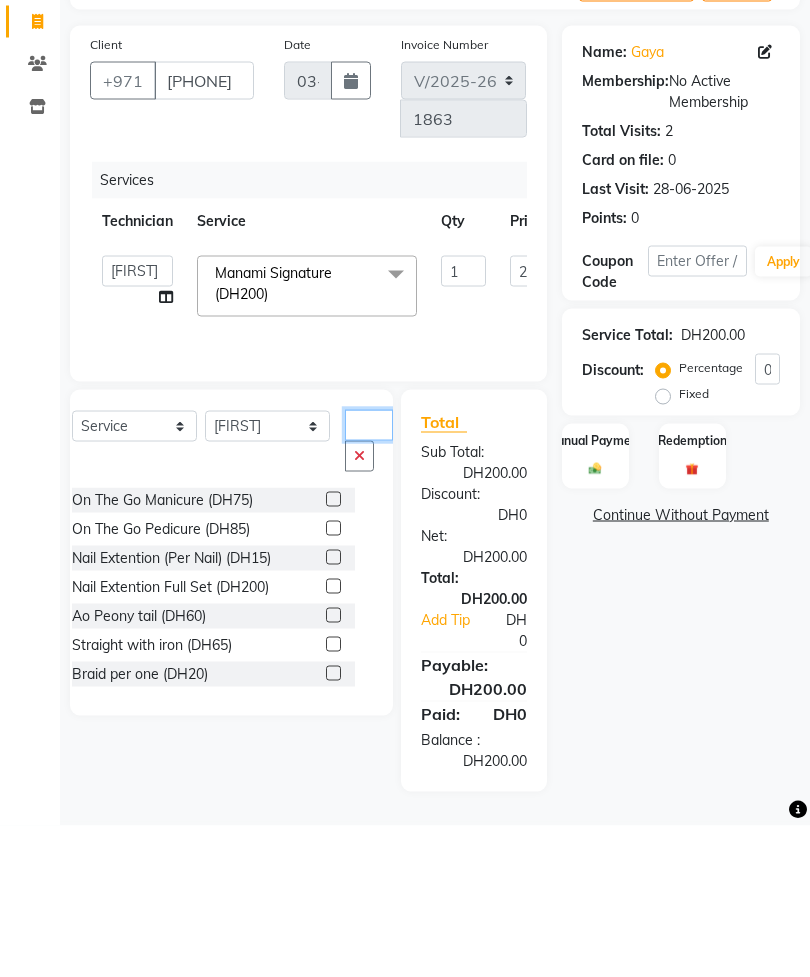 type on "On" 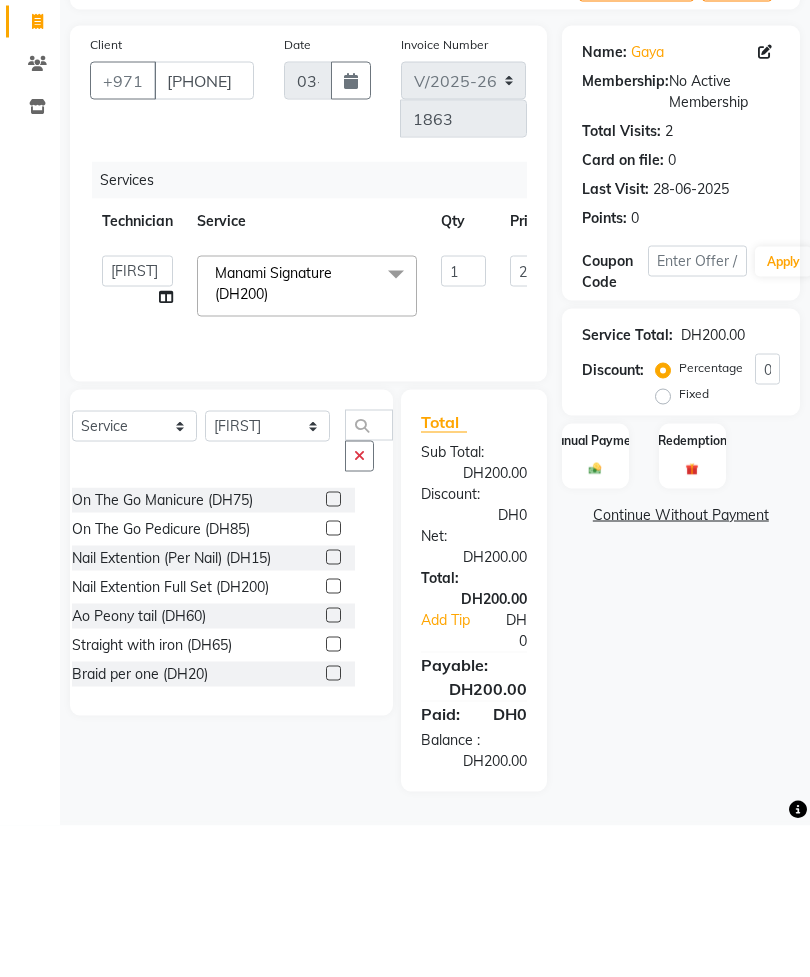 click 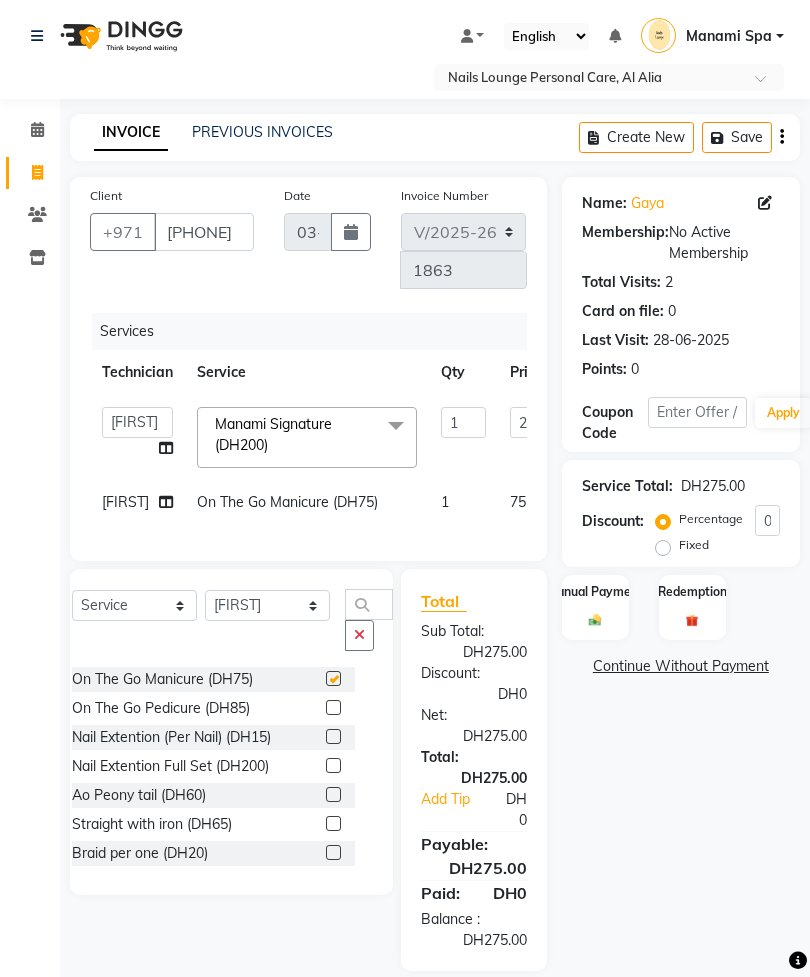 checkbox on "false" 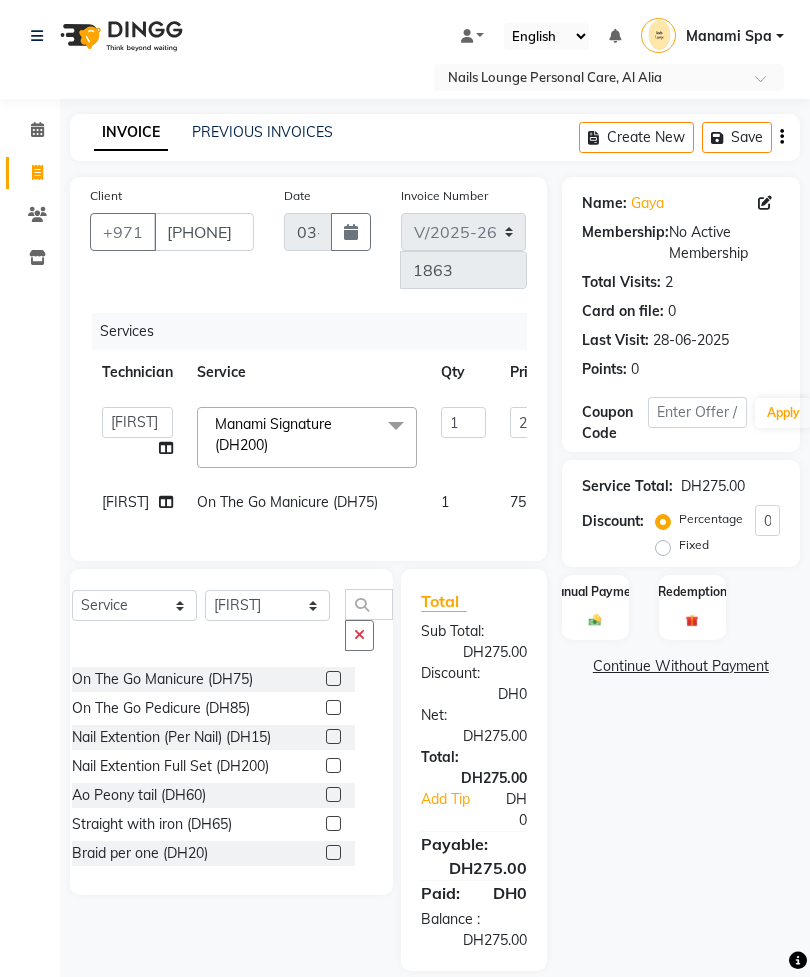 click 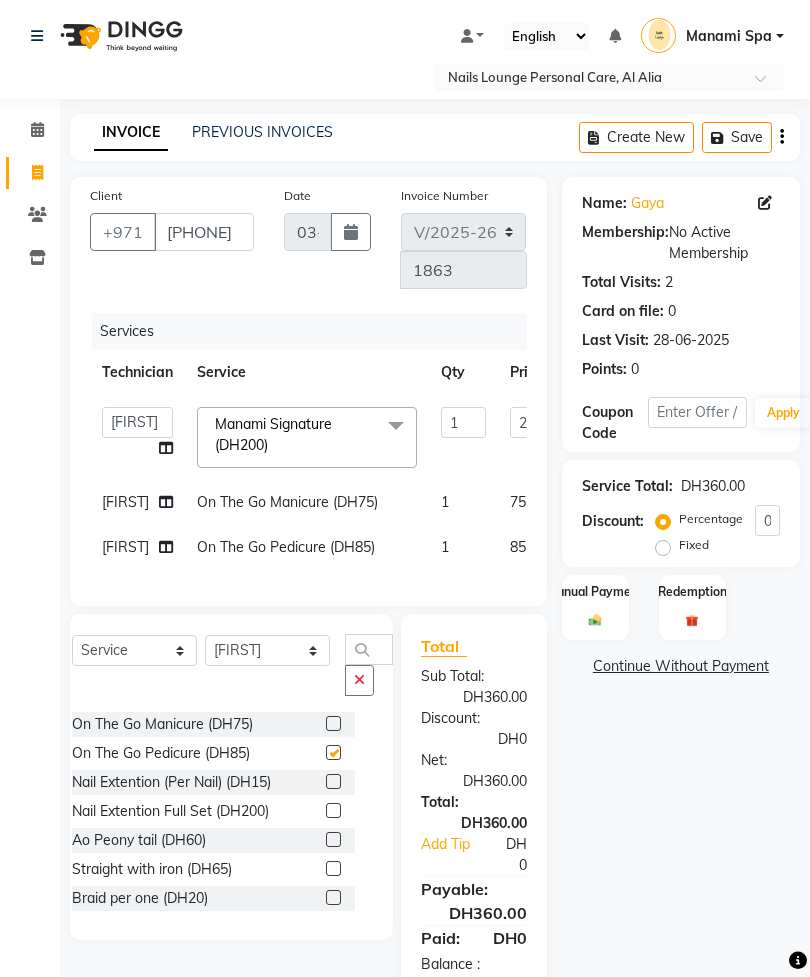 checkbox on "false" 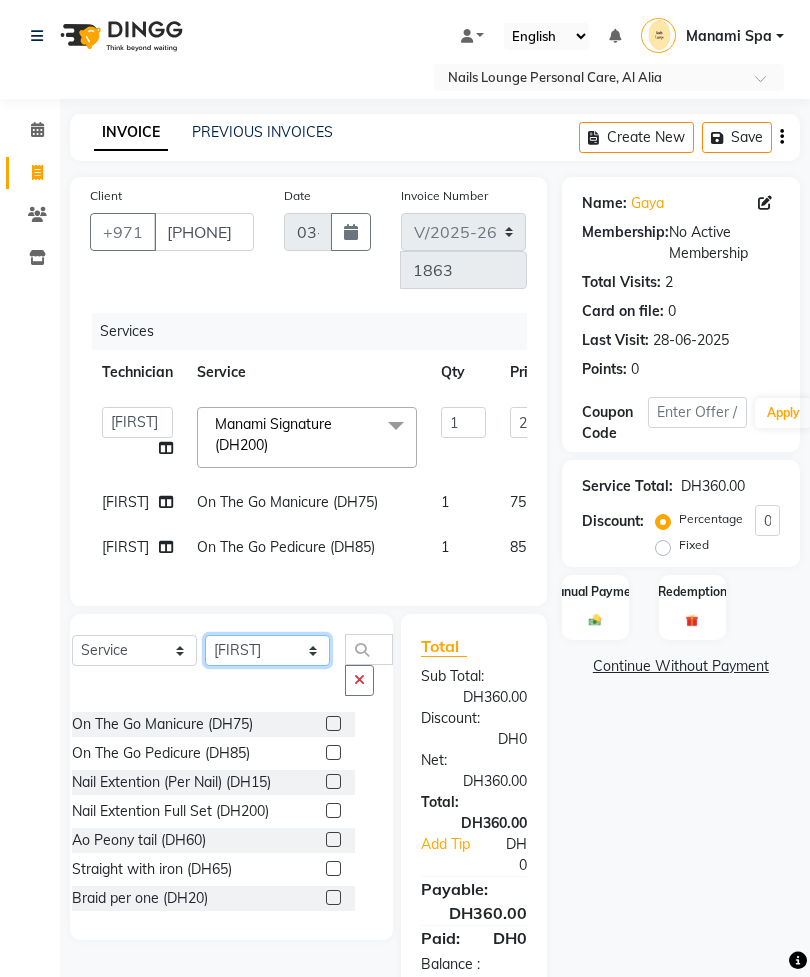 click on "Select Technician [FIRST] [FIRST] [FIRST] [FIRST] [FIRST] [FIRST]    Manami Spa   Manami Spa 2   [FIRST]   [FIRST]   Nail Lounge Personal Care   [FIRST]    [FIRST]   [FIRST]   [FIRST]   [FIRST]   [FIRST]   [FIRST]   [FIRST]" 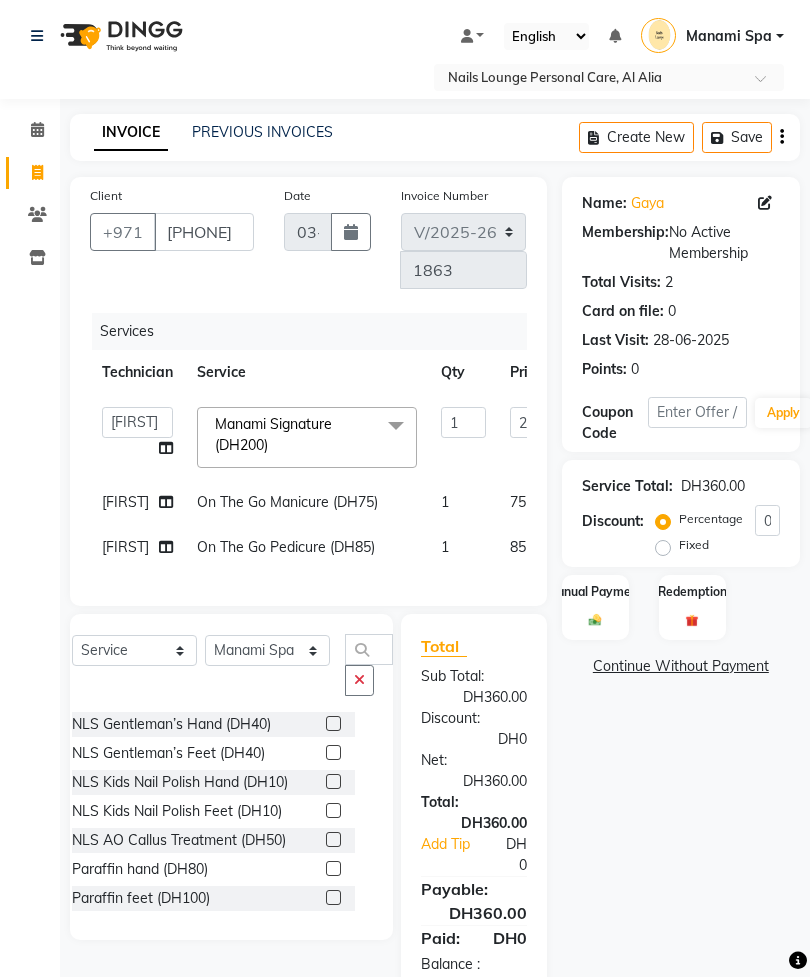 click 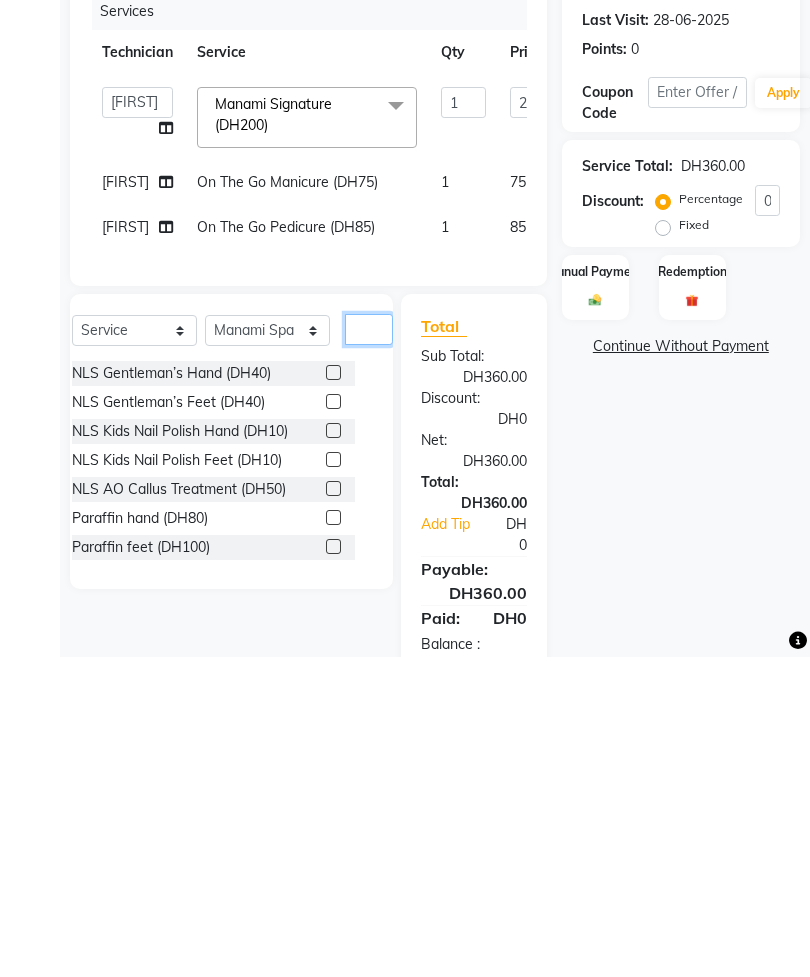 type on "R" 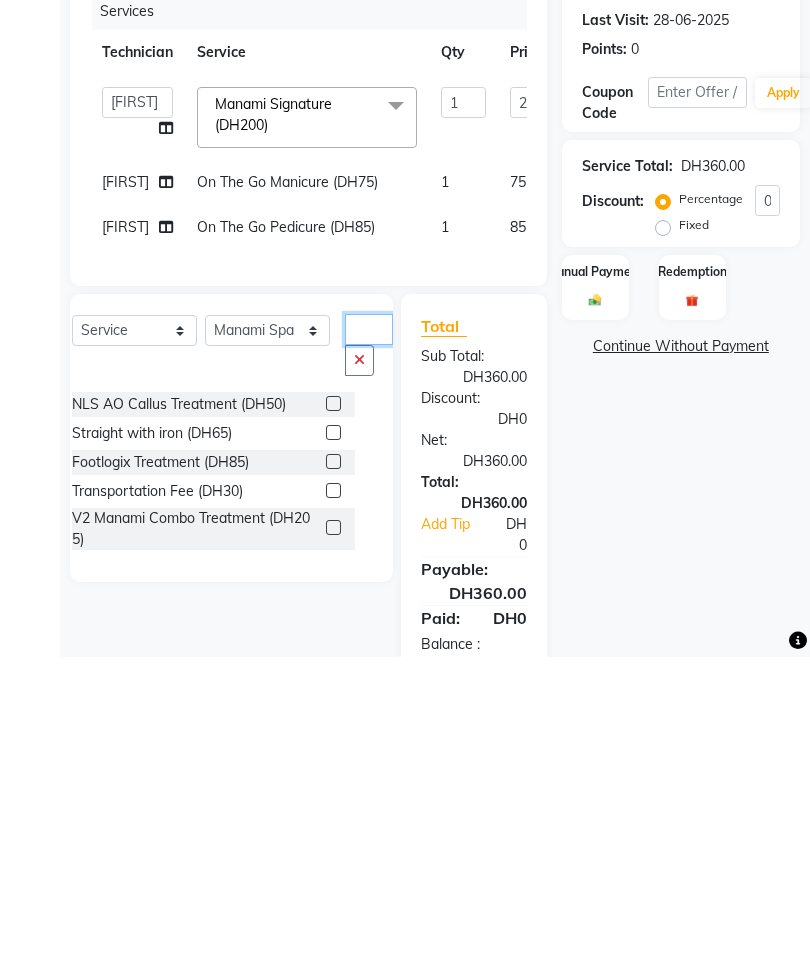 type on "Tr" 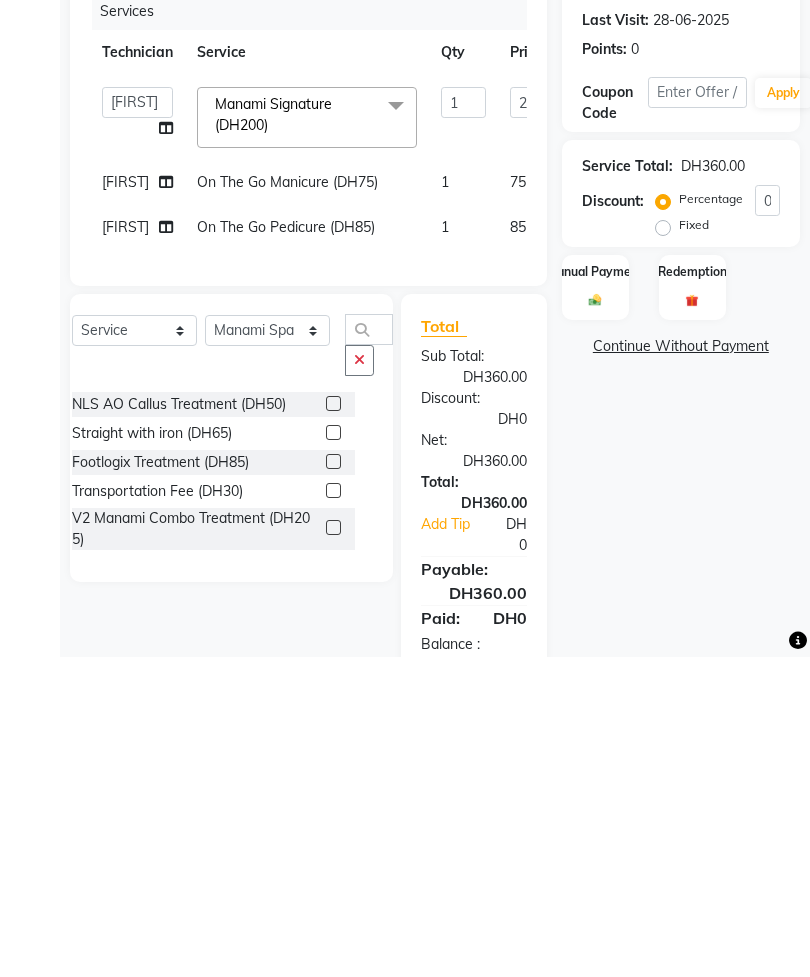click 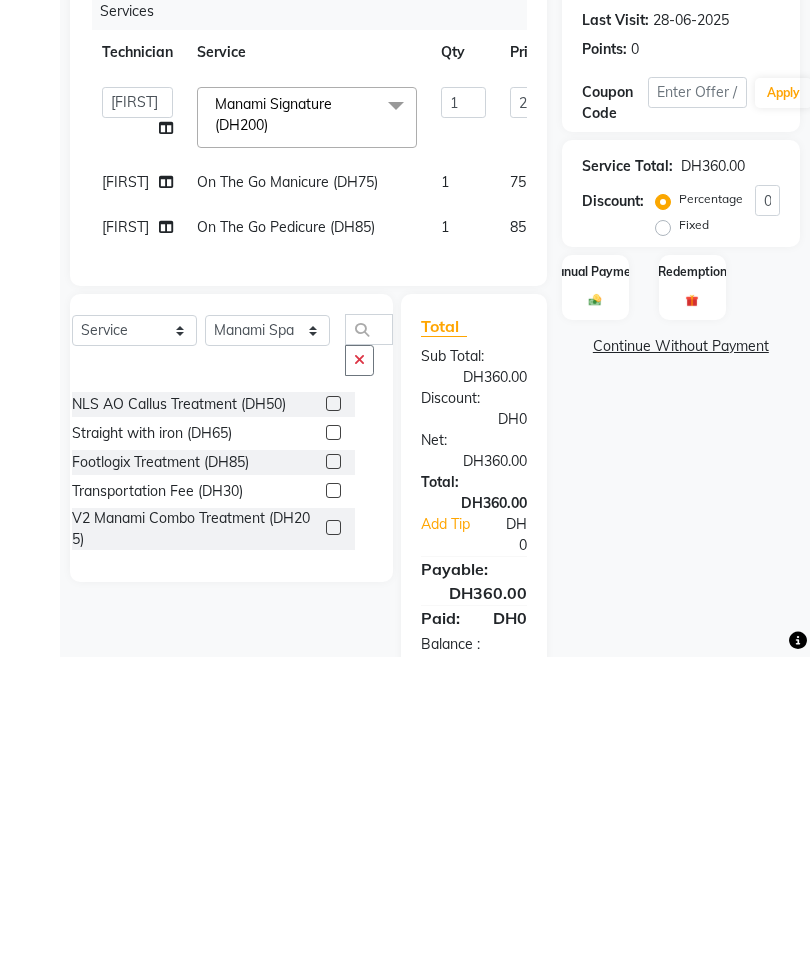 click at bounding box center [332, 811] 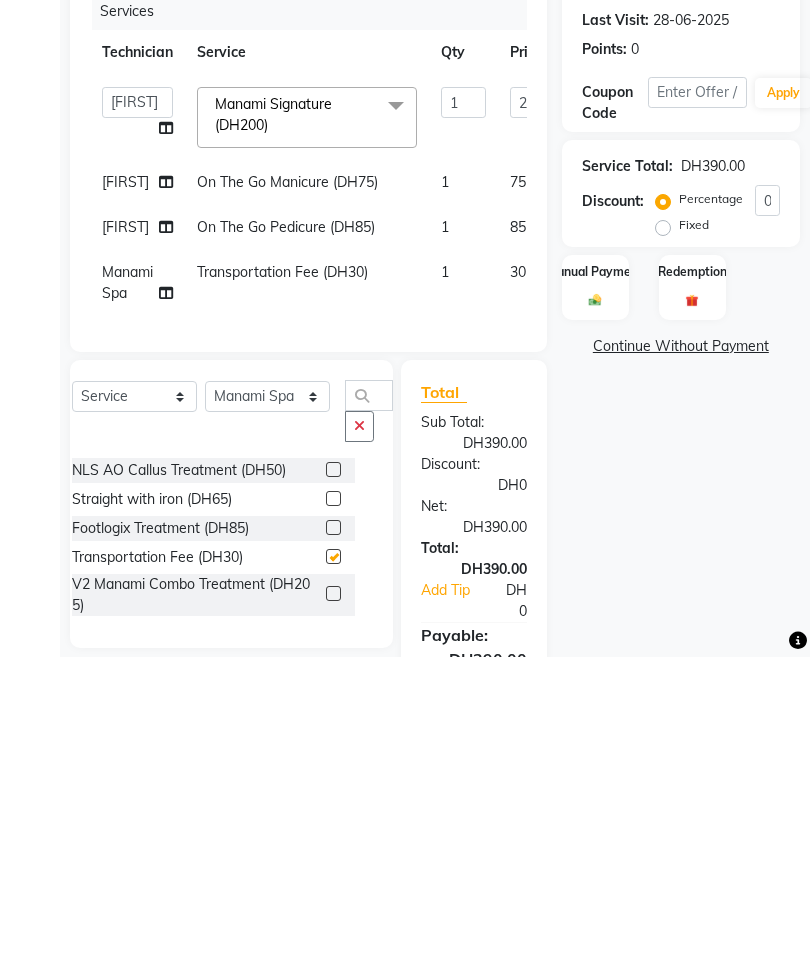 scroll, scrollTop: 68, scrollLeft: 0, axis: vertical 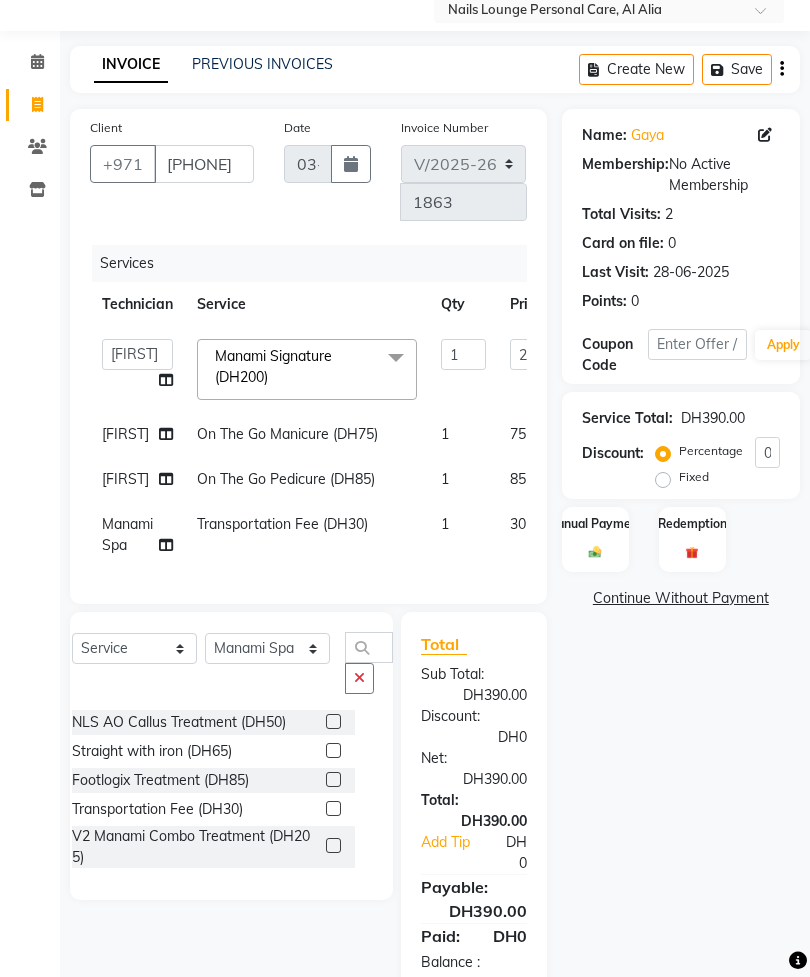 checkbox on "false" 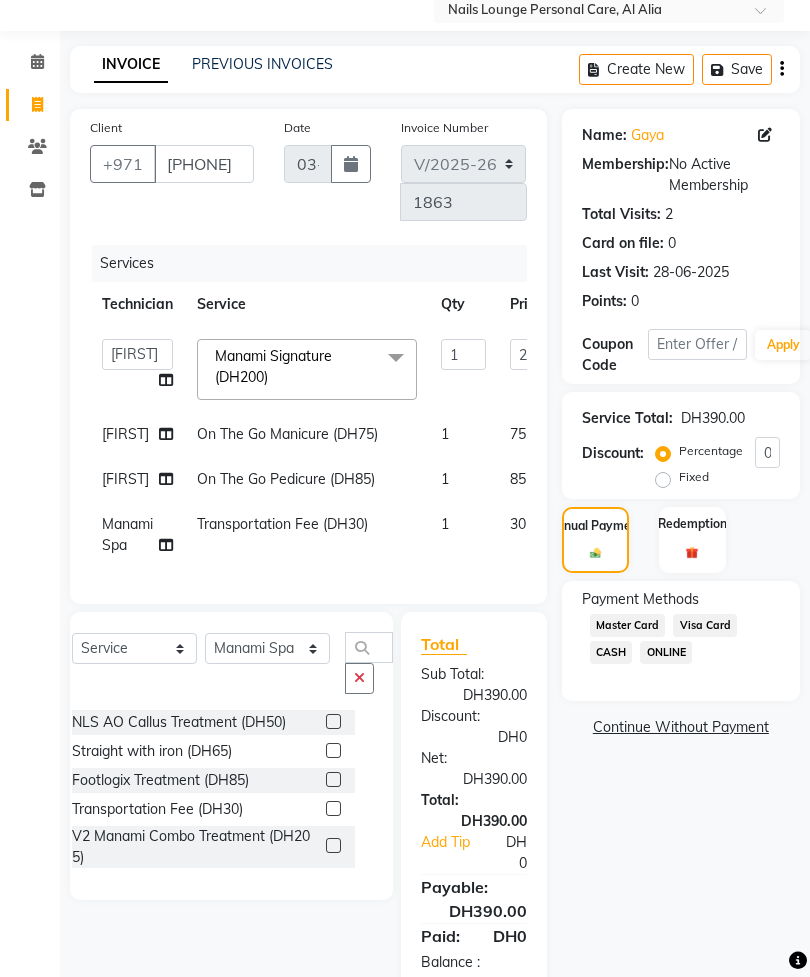 click on "Visa Card" 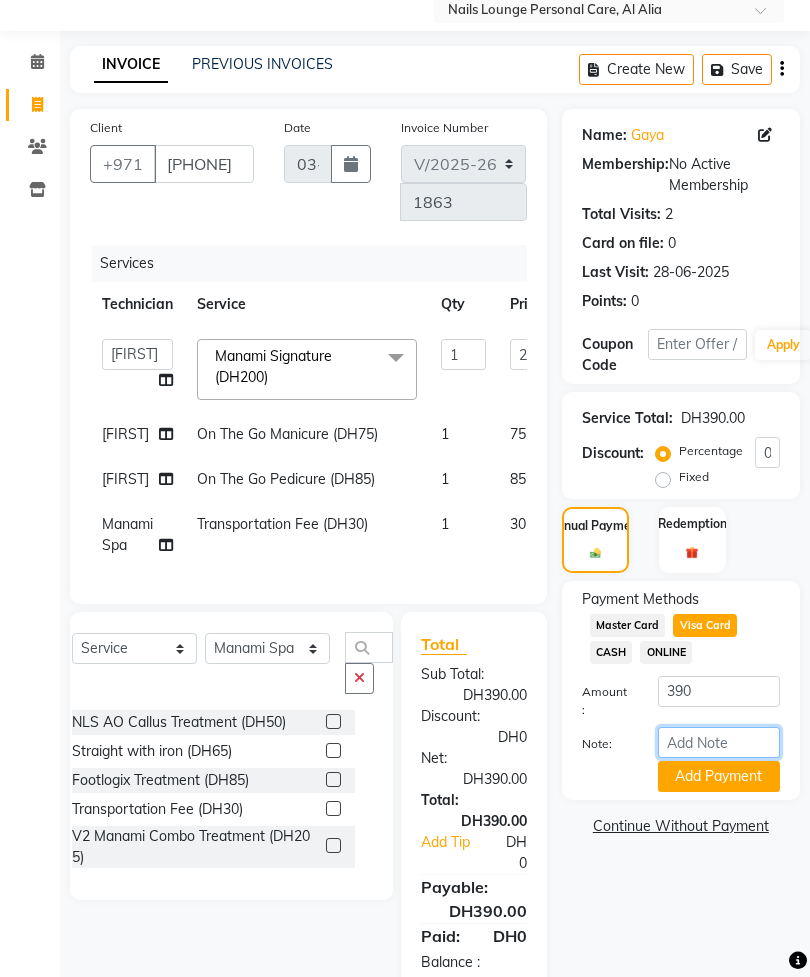 click on "Note:" at bounding box center [719, 742] 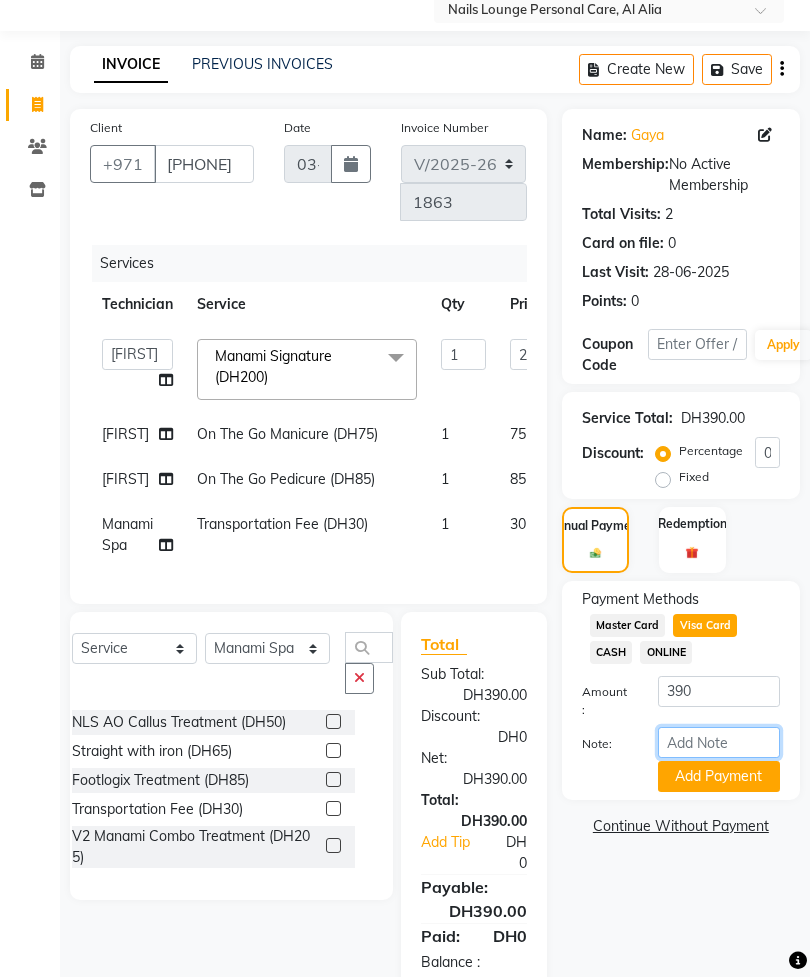 scroll, scrollTop: 134, scrollLeft: 0, axis: vertical 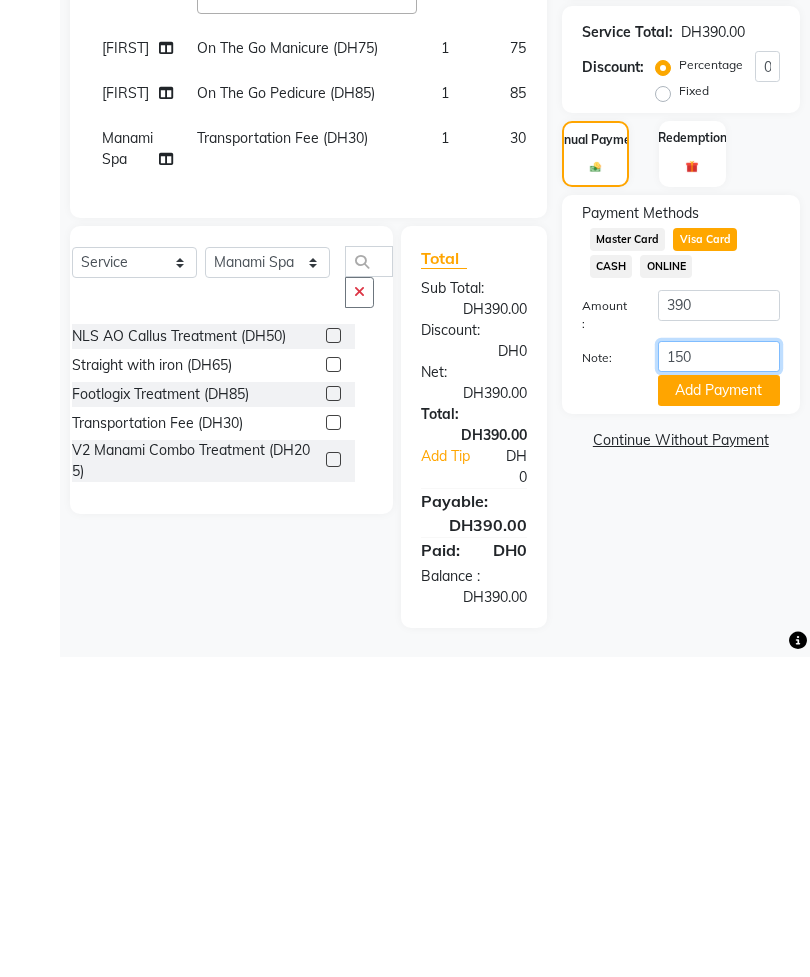 type on "1507" 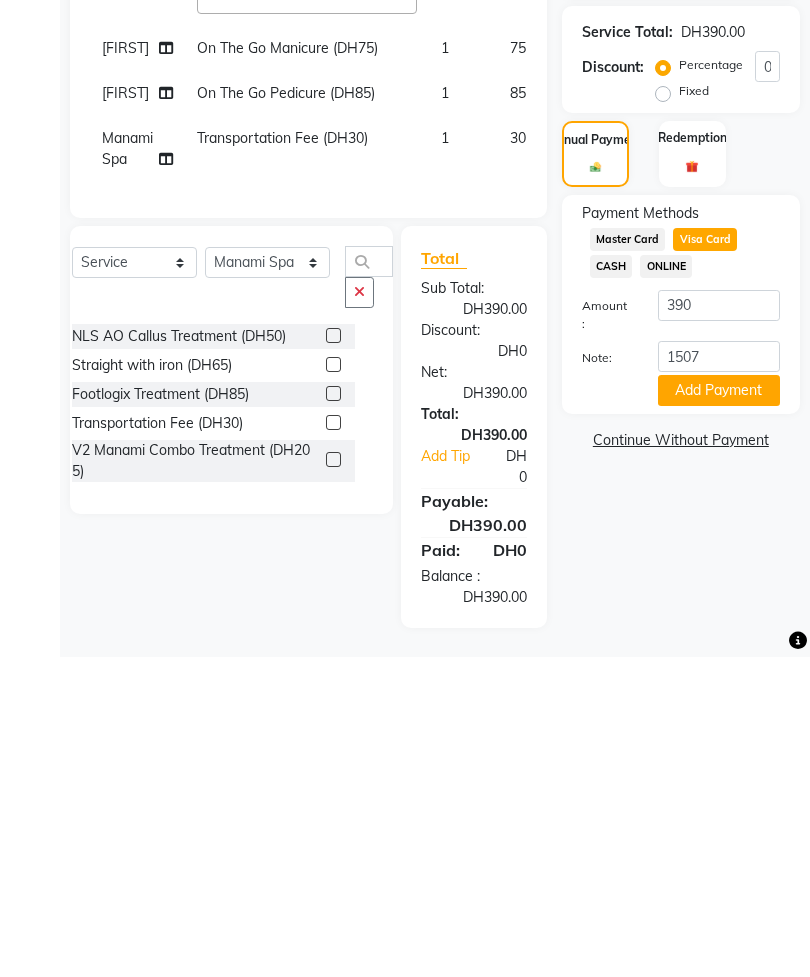 click on "Add Payment" 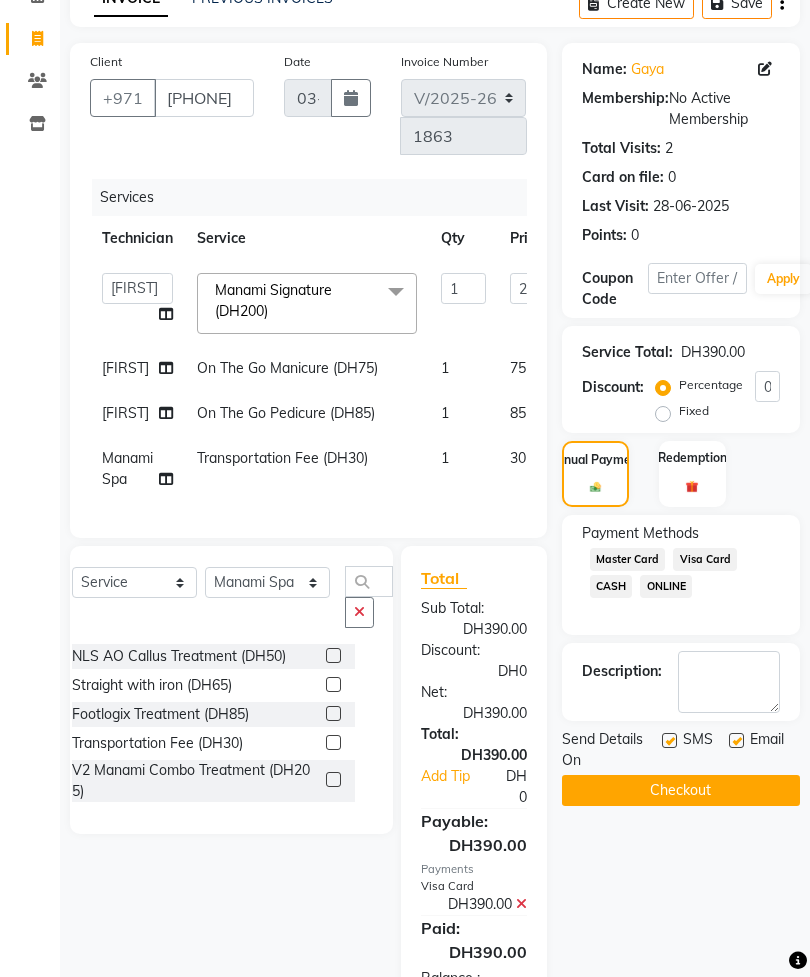 click on "Checkout" 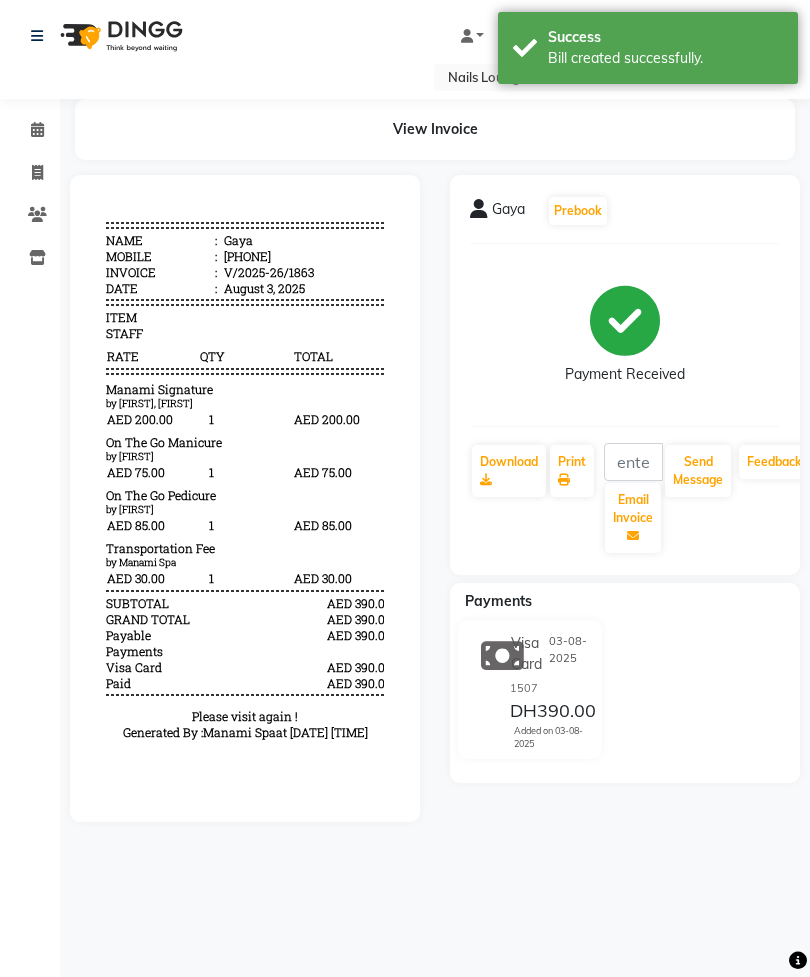 scroll, scrollTop: 0, scrollLeft: 0, axis: both 